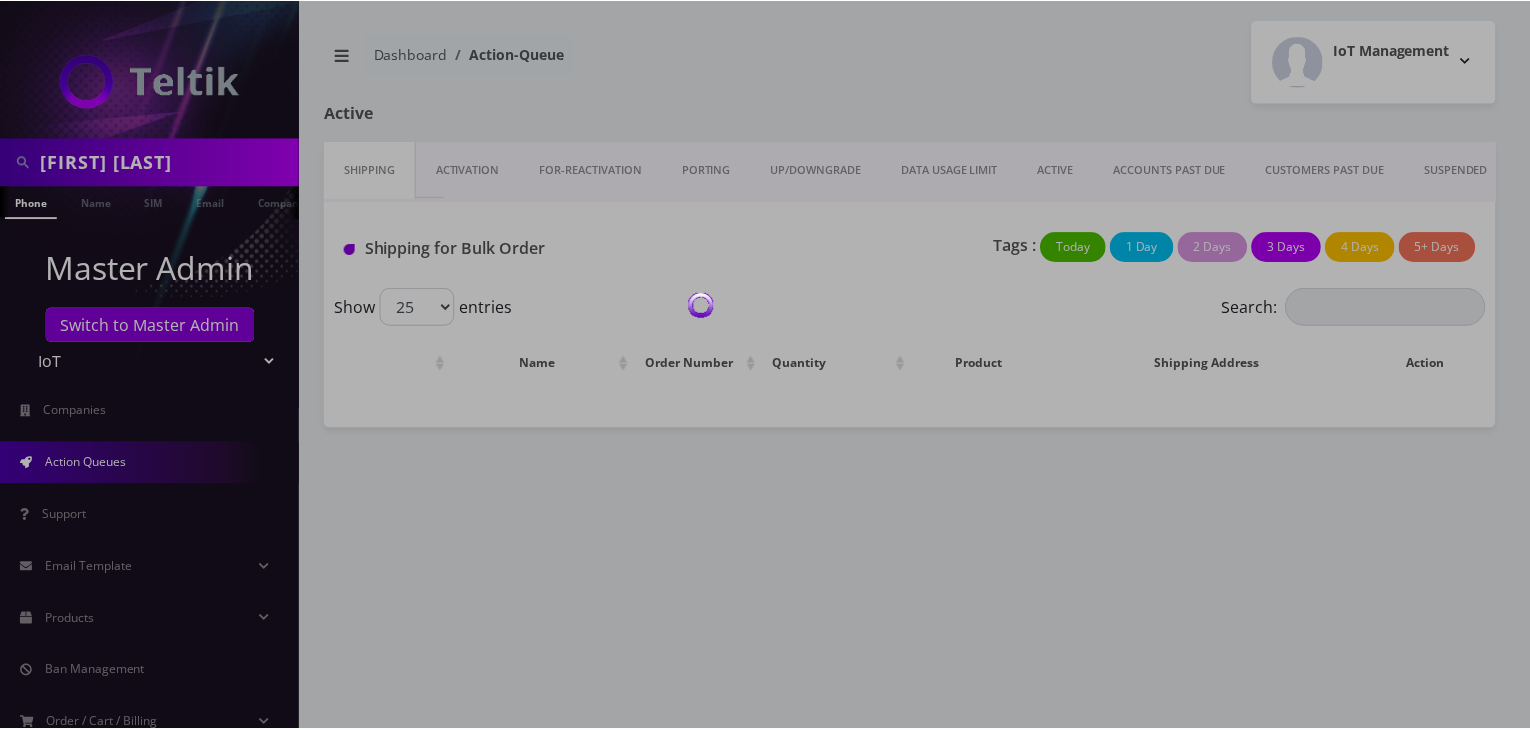 scroll, scrollTop: 0, scrollLeft: 0, axis: both 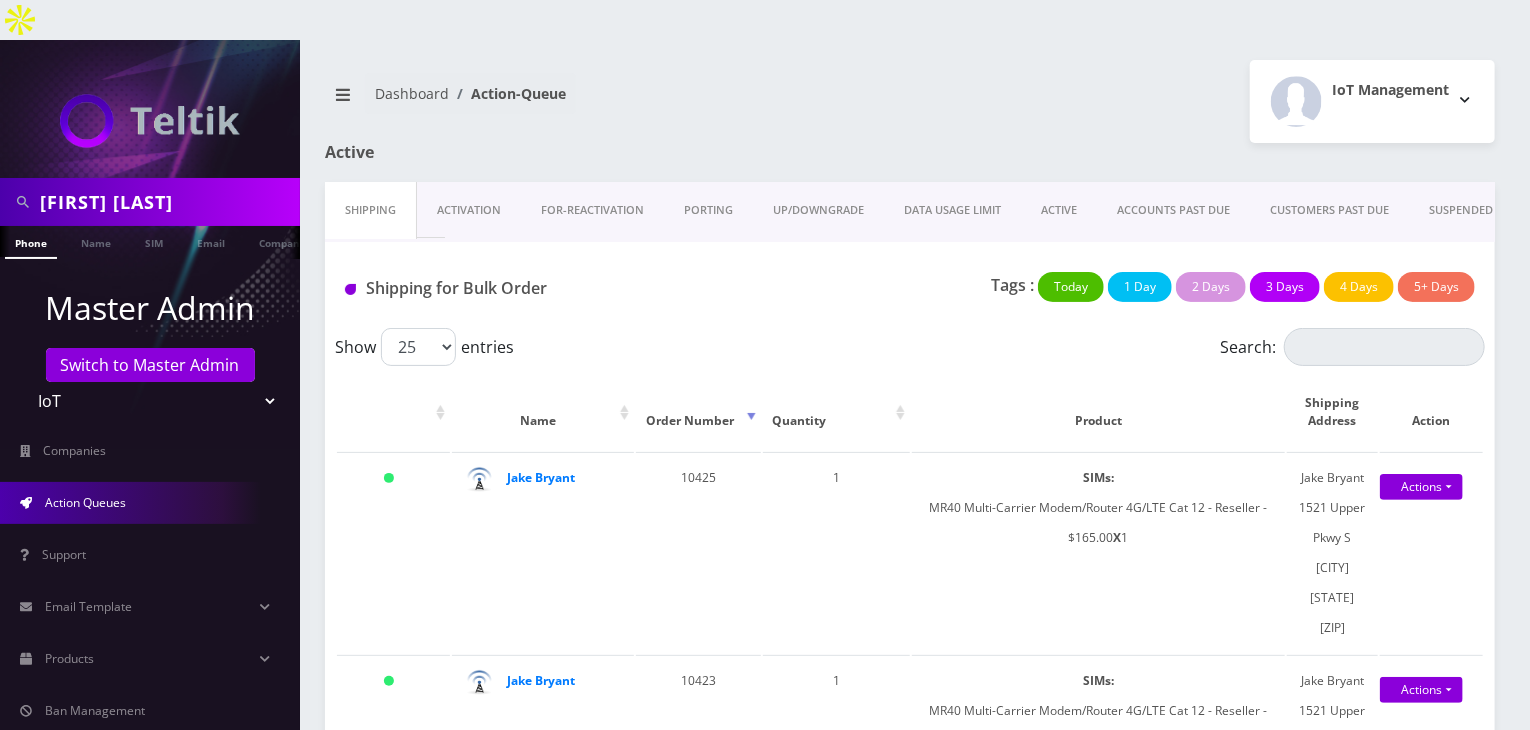 drag, startPoint x: 182, startPoint y: 157, endPoint x: 3, endPoint y: 133, distance: 180.60178 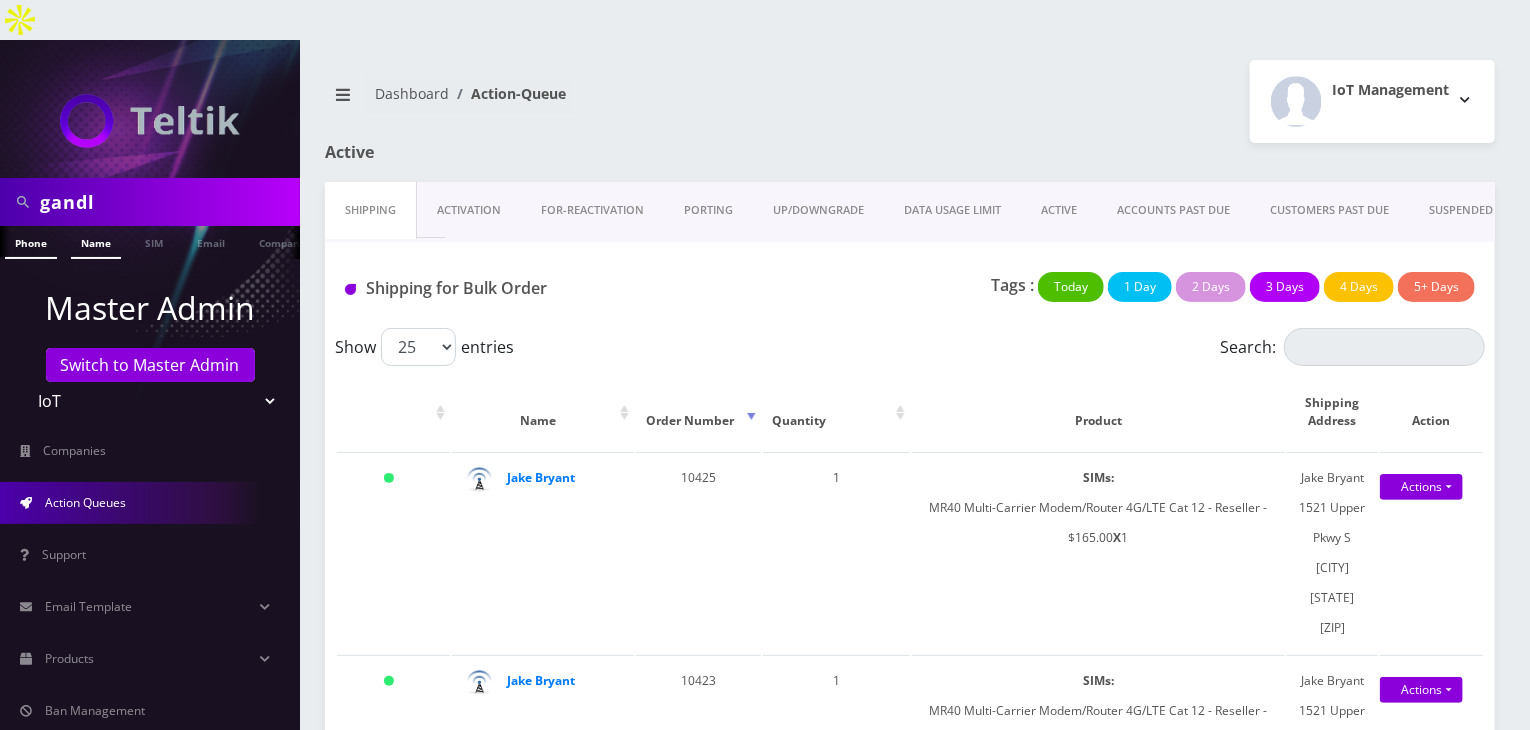 type on "gandl" 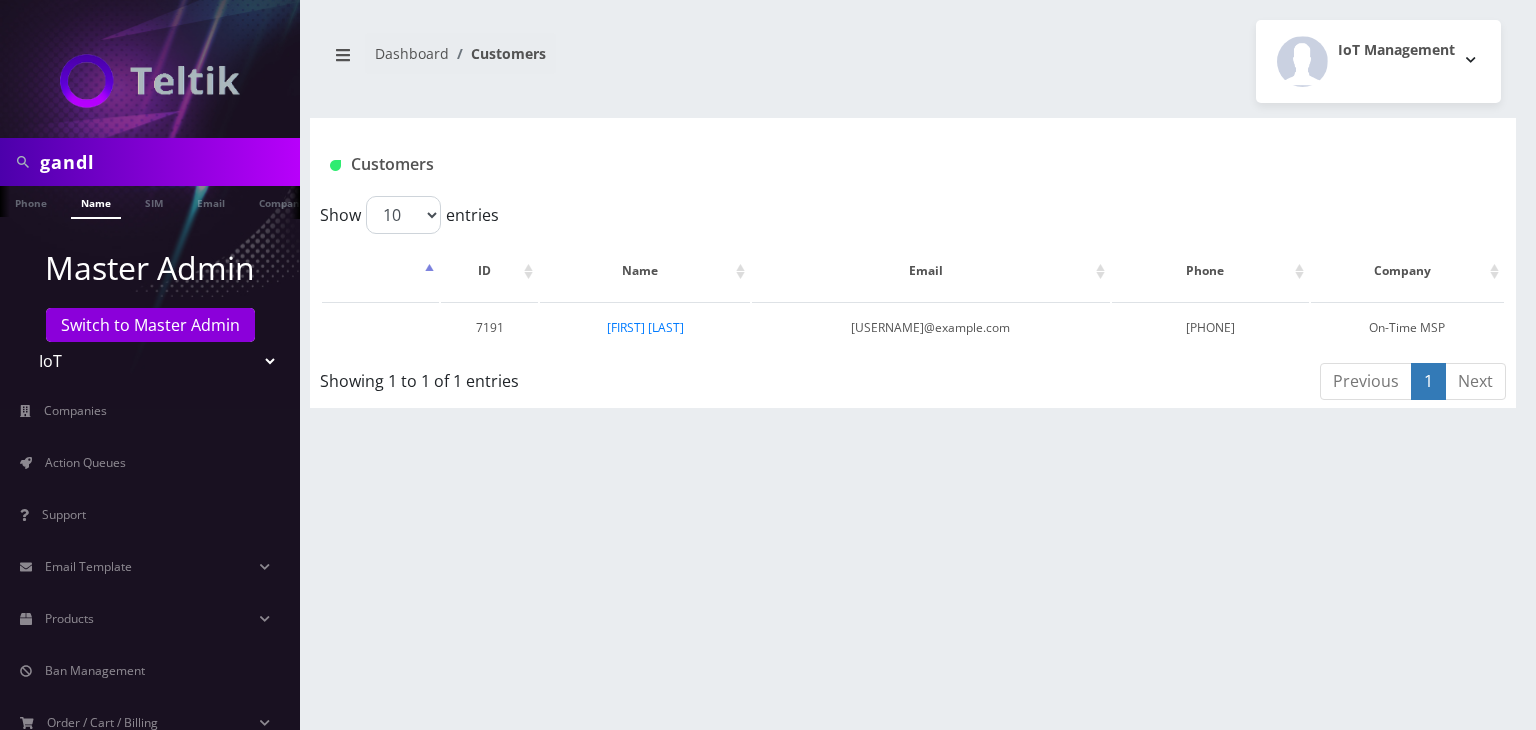 scroll, scrollTop: 0, scrollLeft: 0, axis: both 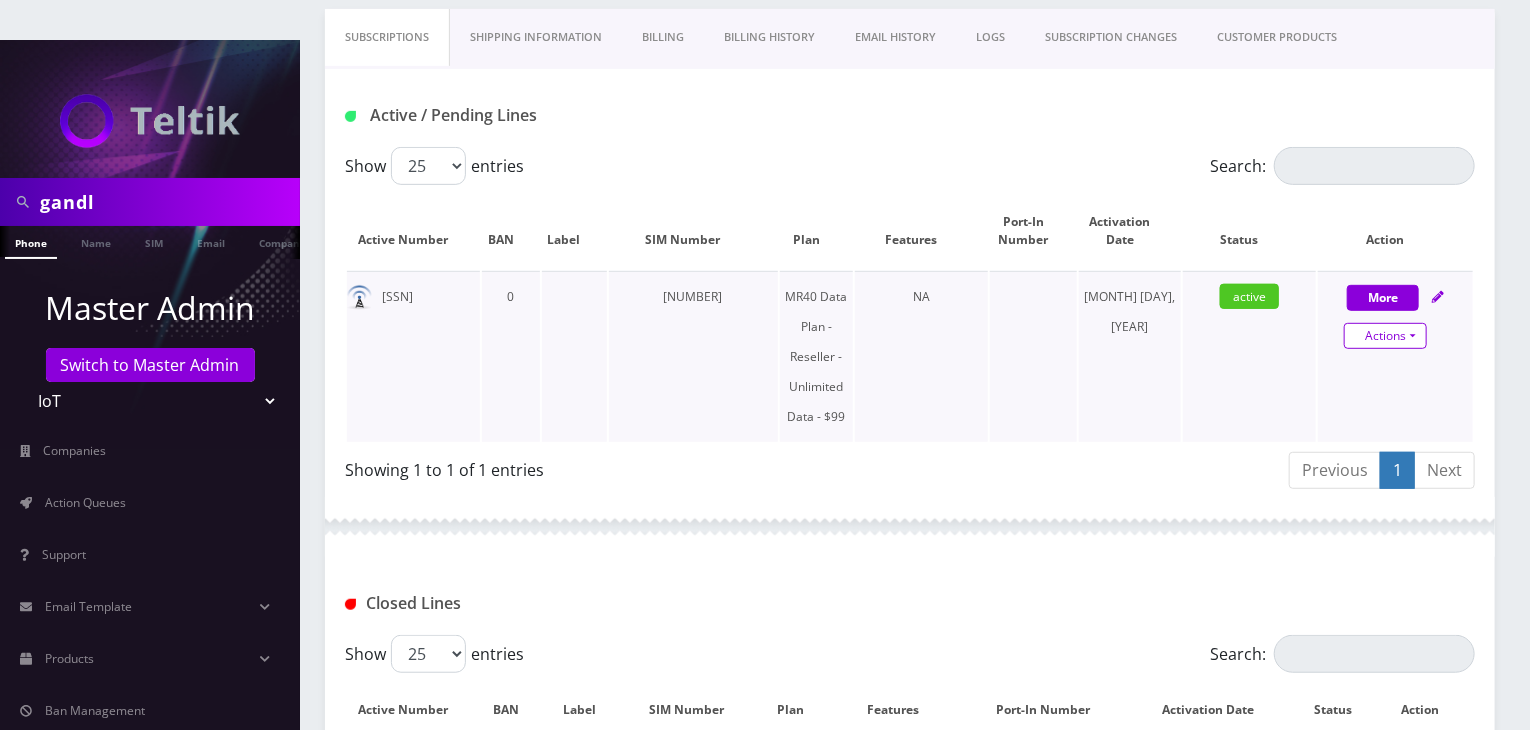 click on "Actions" at bounding box center (1385, 336) 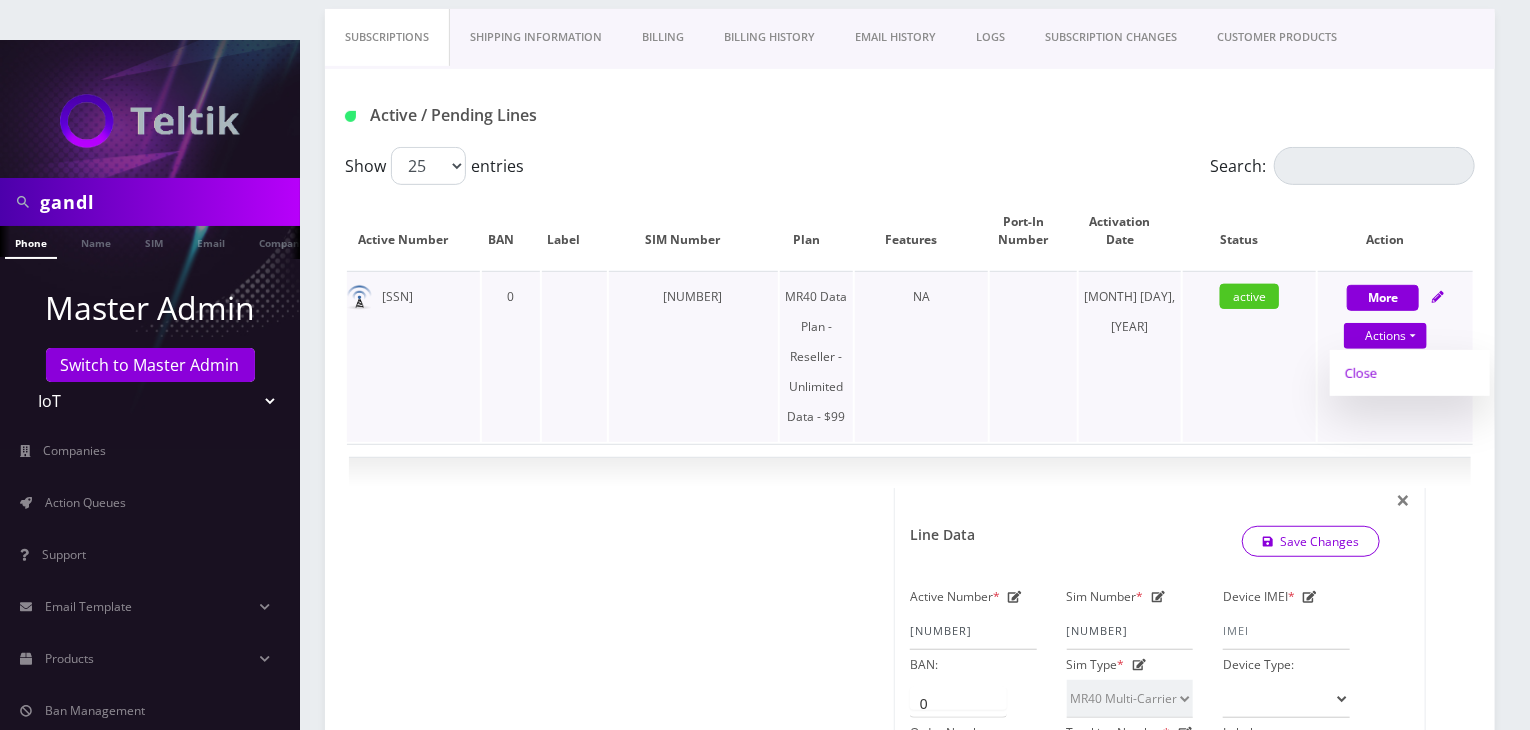 click on "Close" at bounding box center (1410, 373) 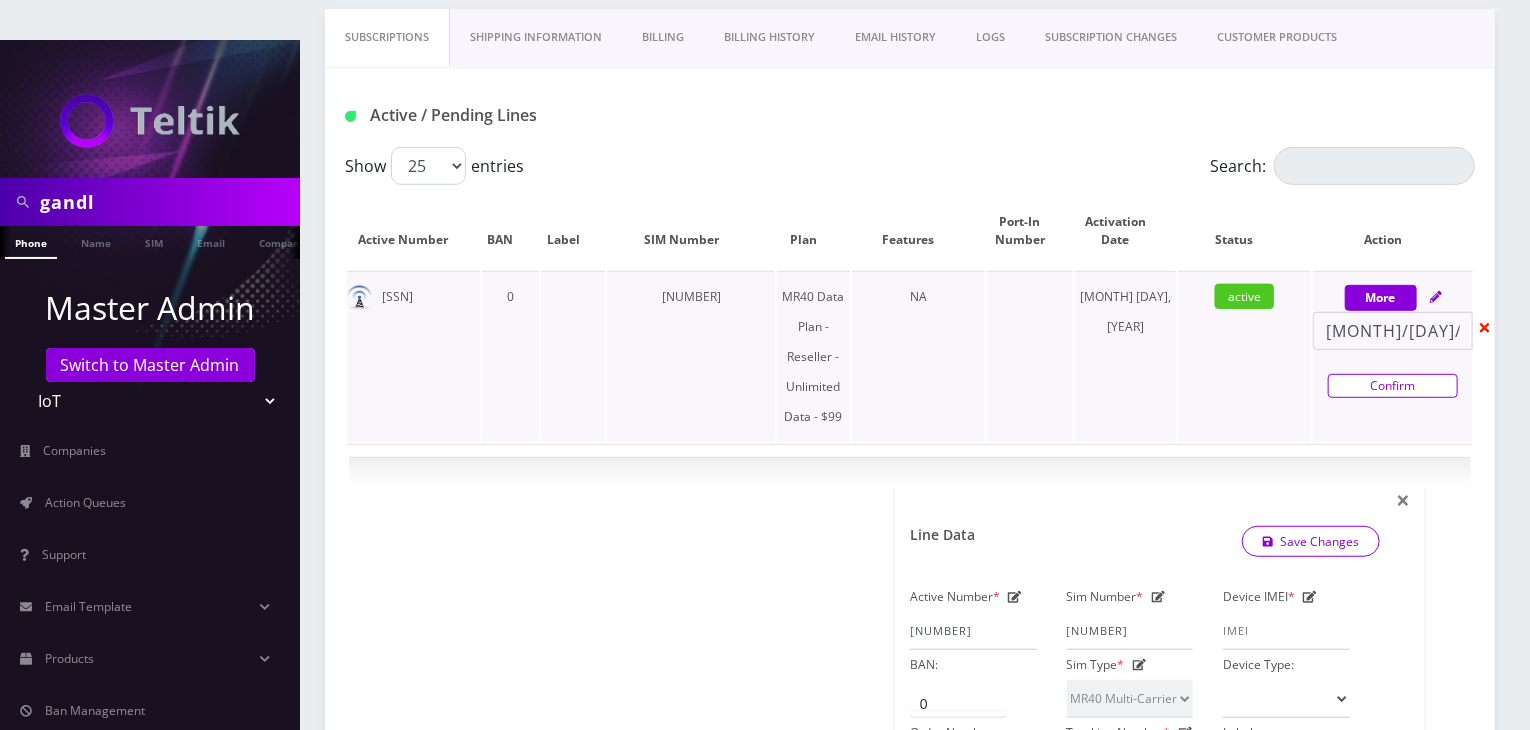 click on "Confirm" at bounding box center (1393, 386) 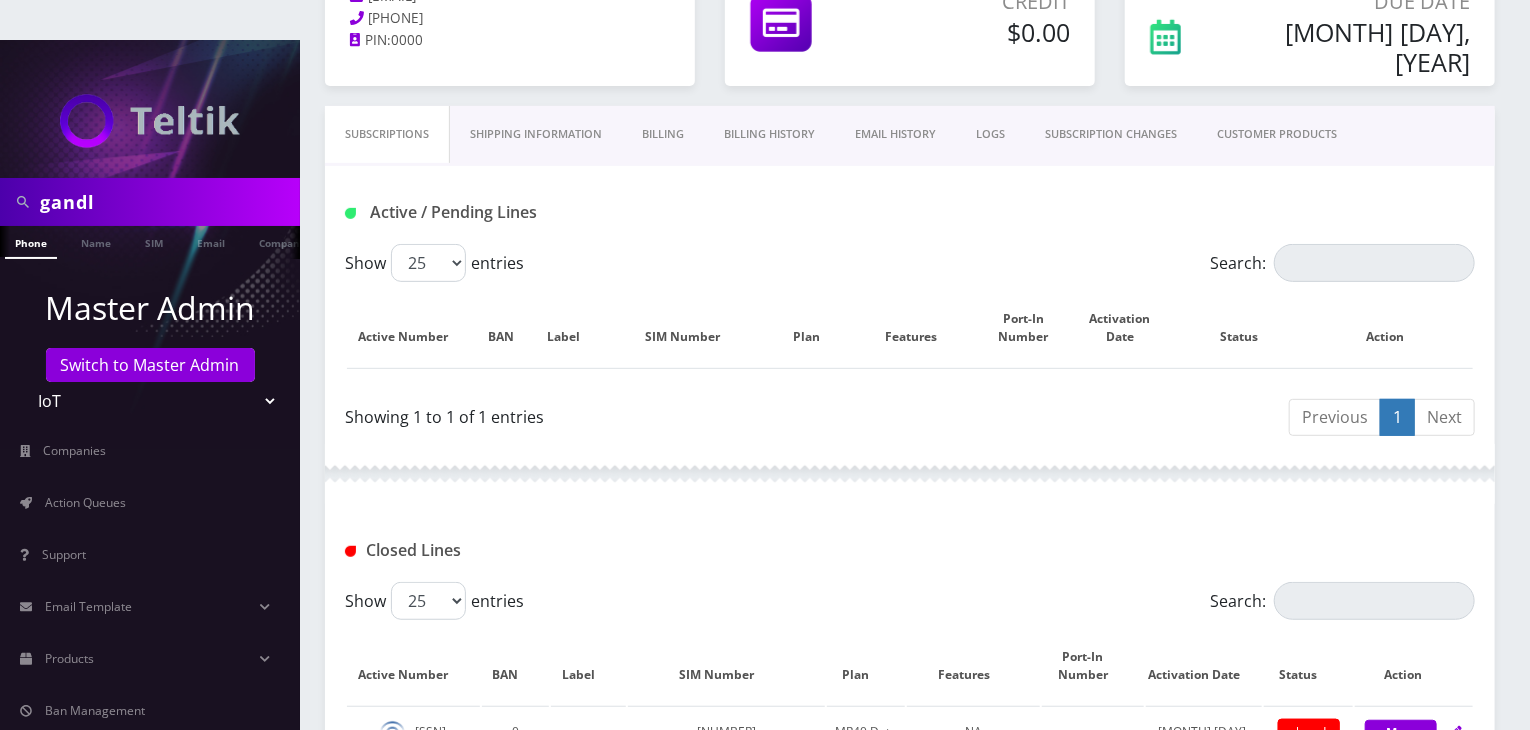 scroll, scrollTop: 200, scrollLeft: 0, axis: vertical 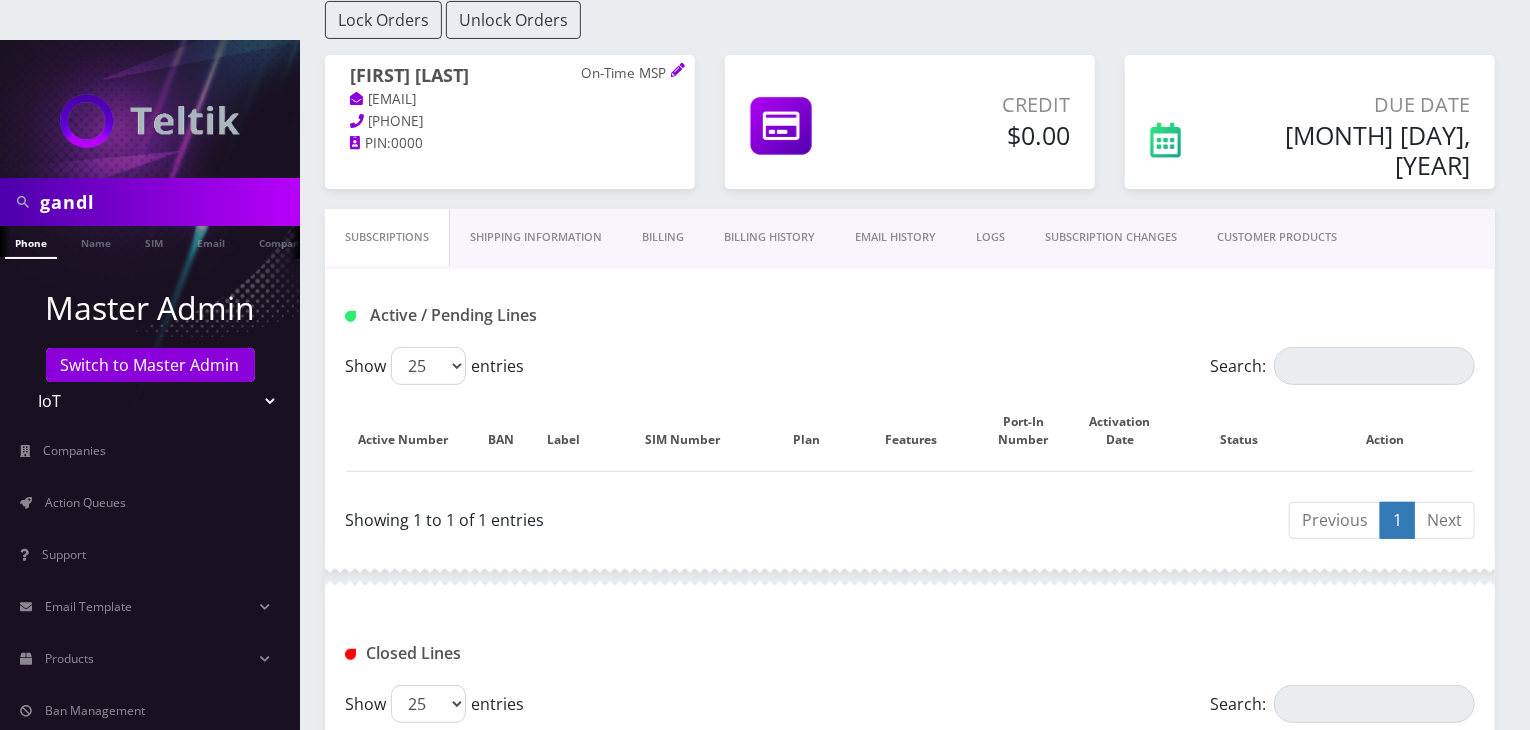 click on "Billing" at bounding box center [663, 237] 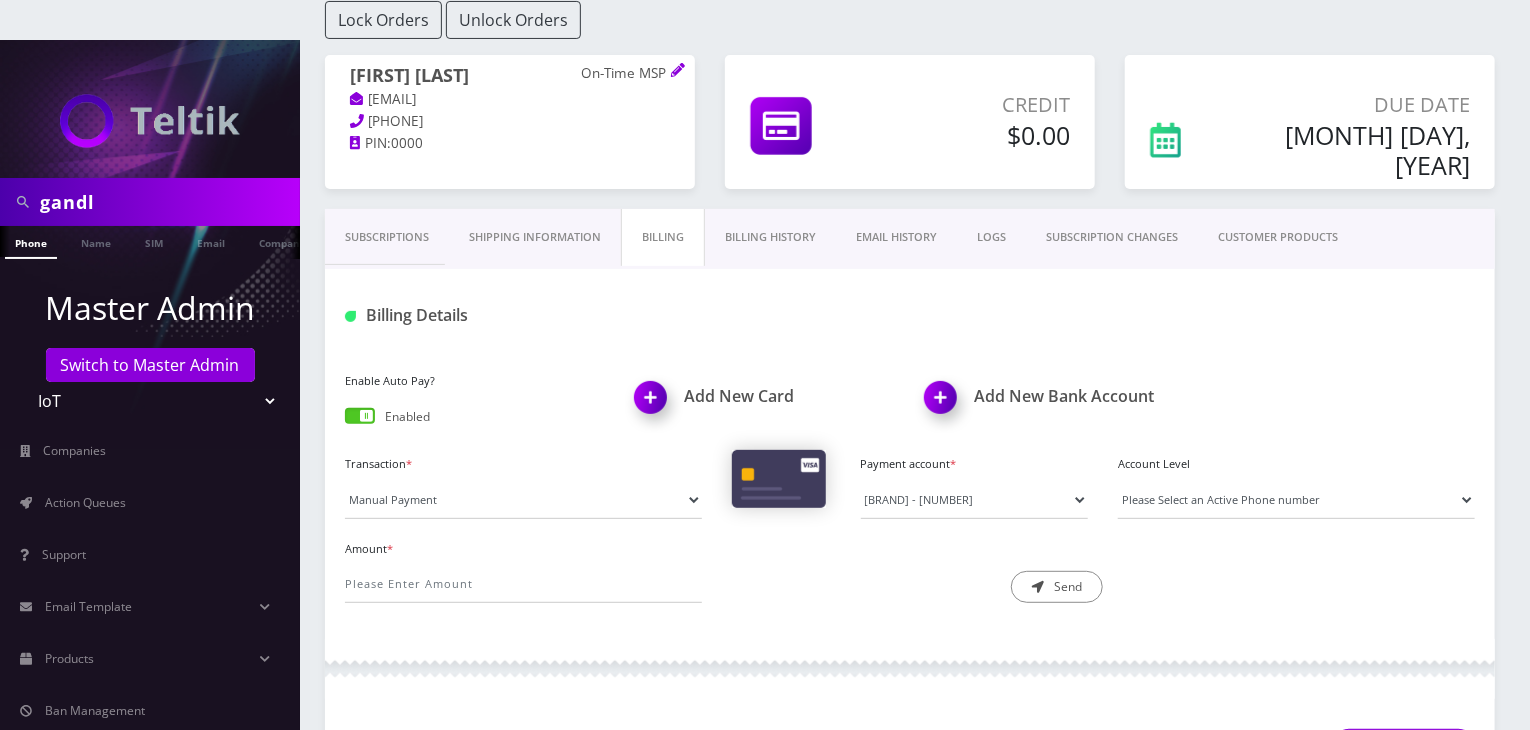 click on "Billing History" at bounding box center [770, 237] 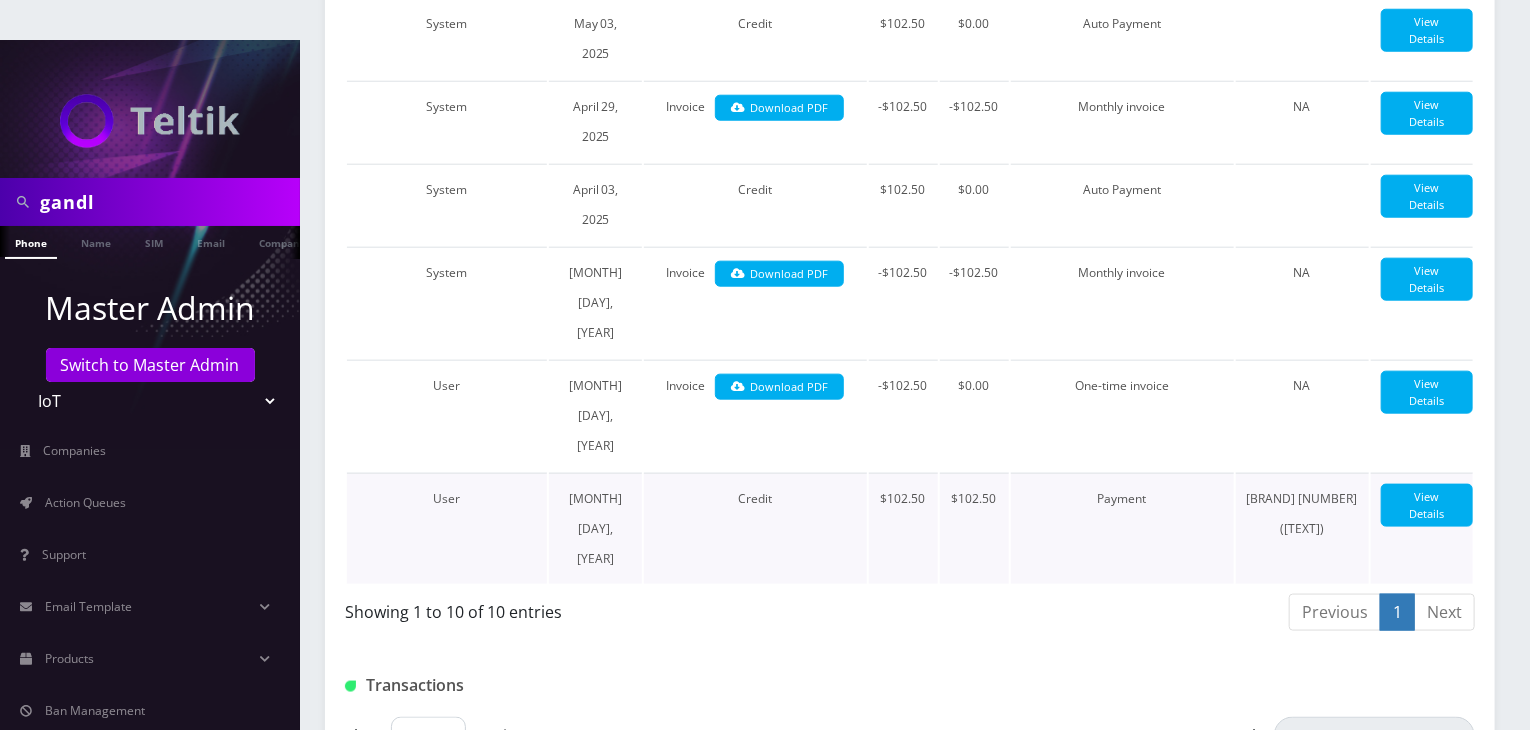 scroll, scrollTop: 1356, scrollLeft: 0, axis: vertical 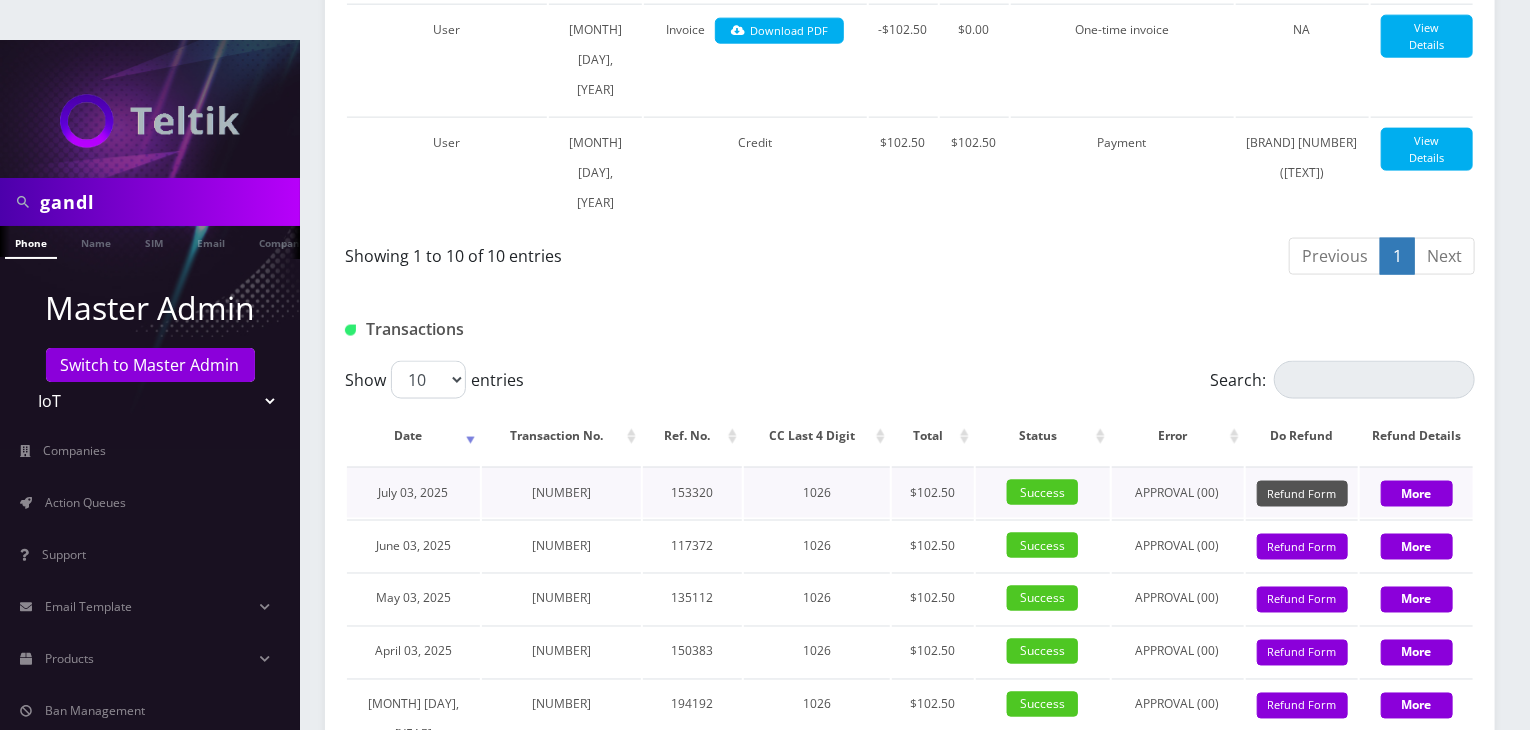 click on "Refund Form" at bounding box center (1302, 494) 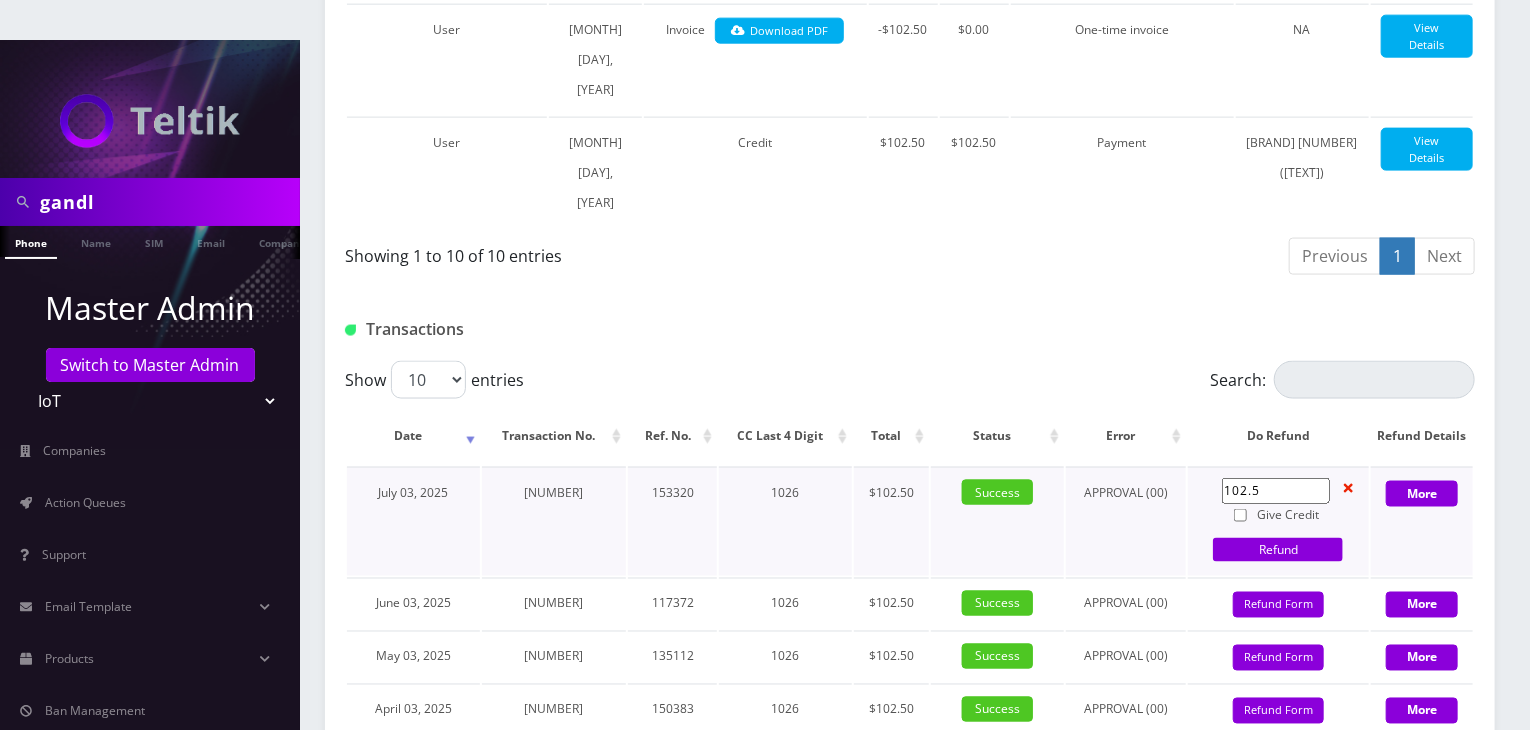 click on "Give Credit" at bounding box center [1240, 515] 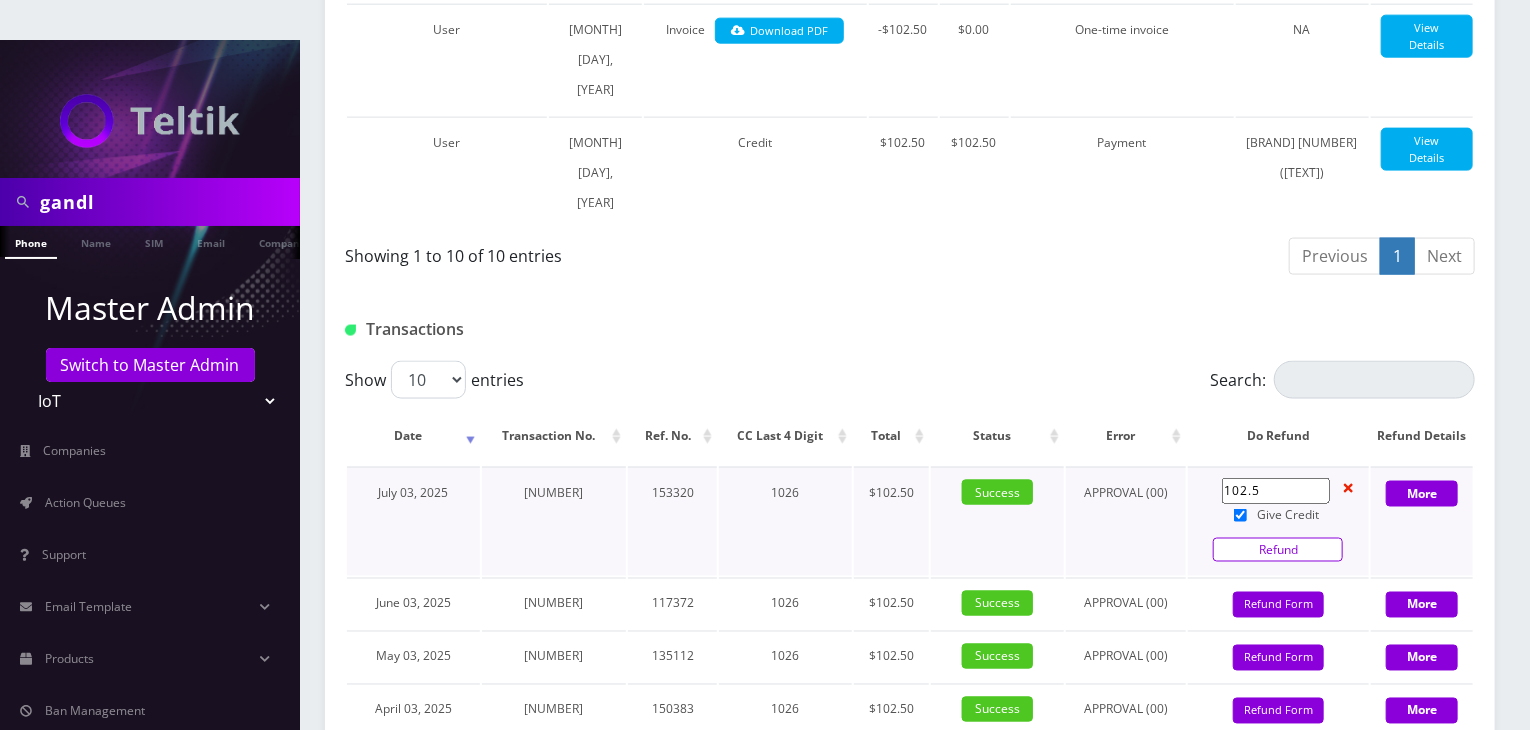 click on "Refund" at bounding box center [1278, 550] 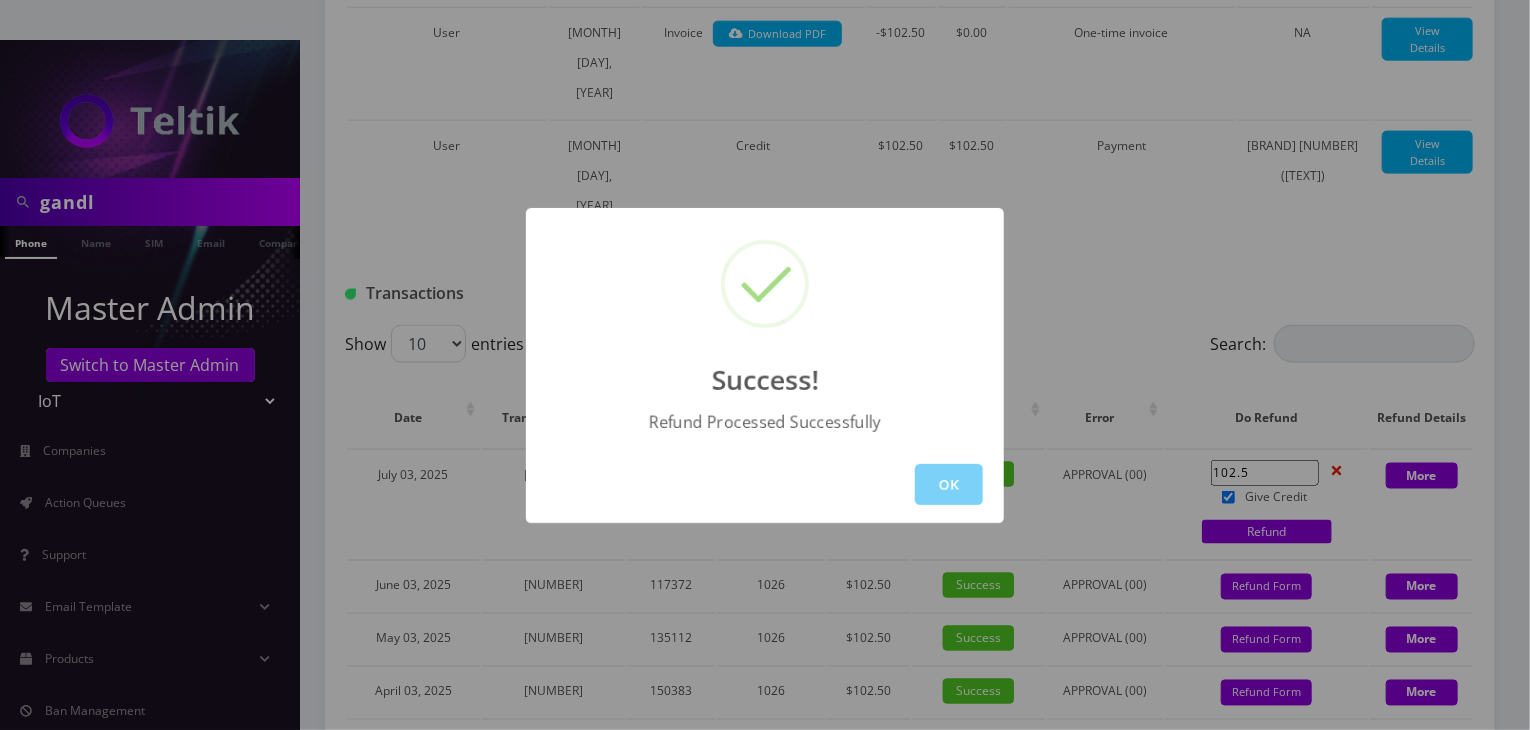 scroll, scrollTop: 1356, scrollLeft: 0, axis: vertical 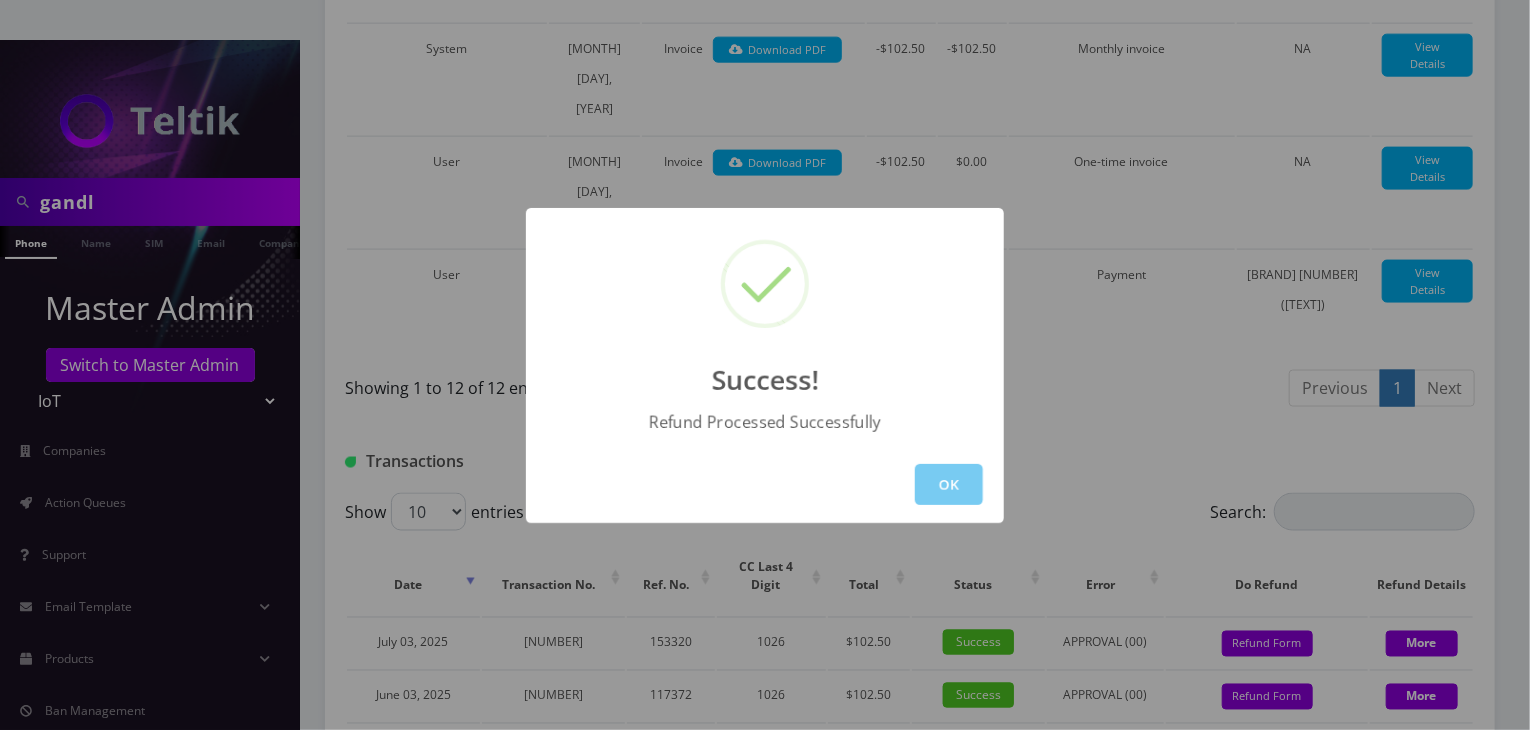 click on "OK" at bounding box center (949, 484) 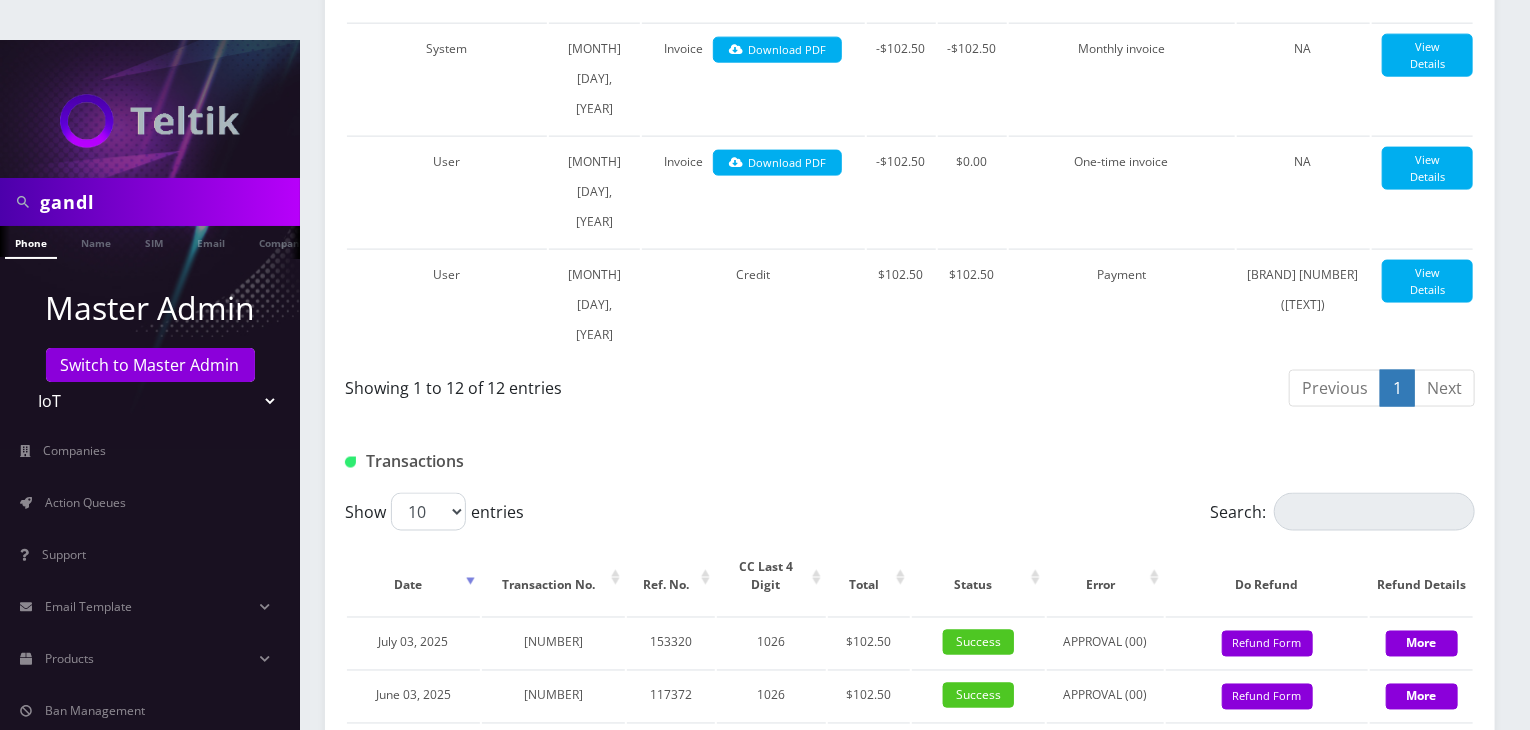 drag, startPoint x: 164, startPoint y: 162, endPoint x: 0, endPoint y: 156, distance: 164.10973 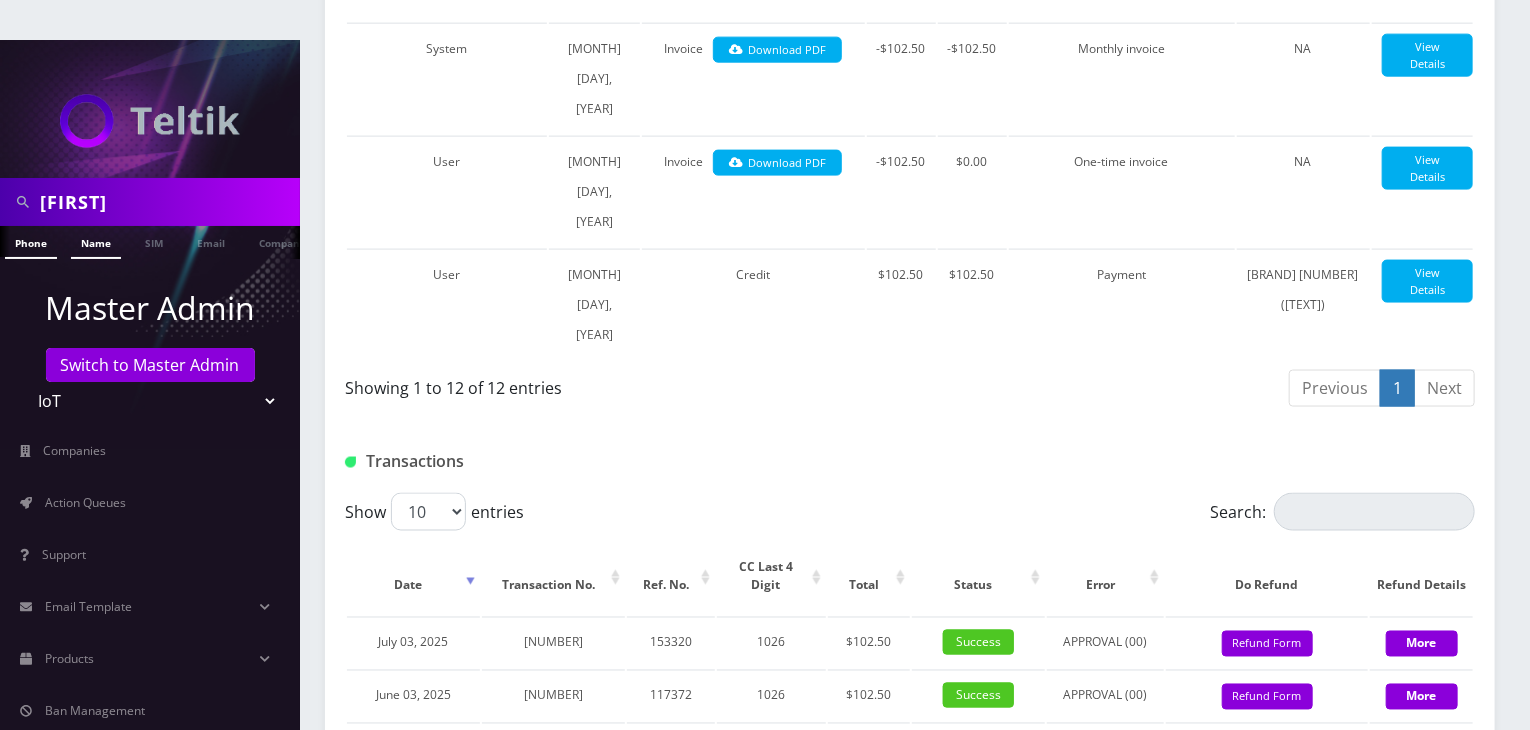 type on "[FIRST]" 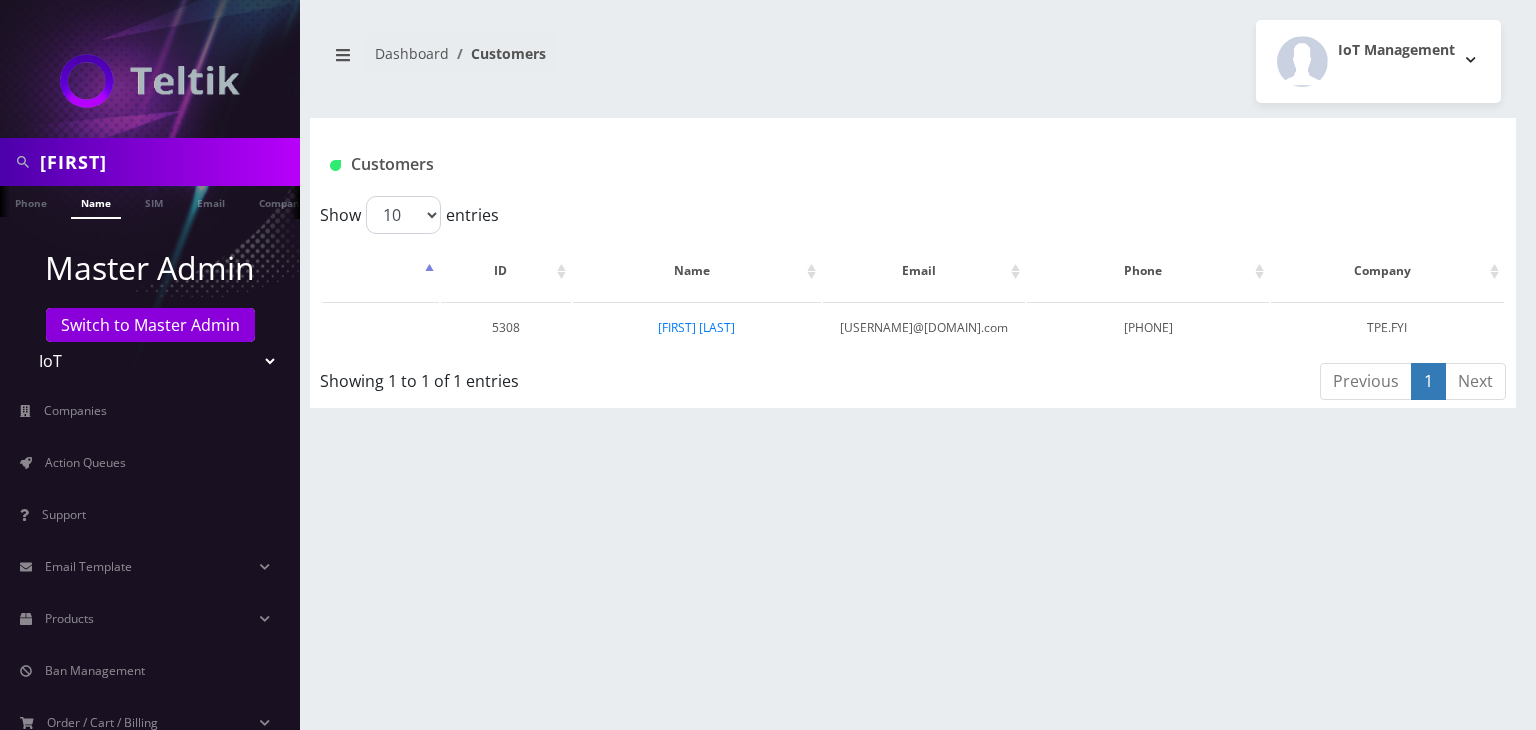 scroll, scrollTop: 0, scrollLeft: 0, axis: both 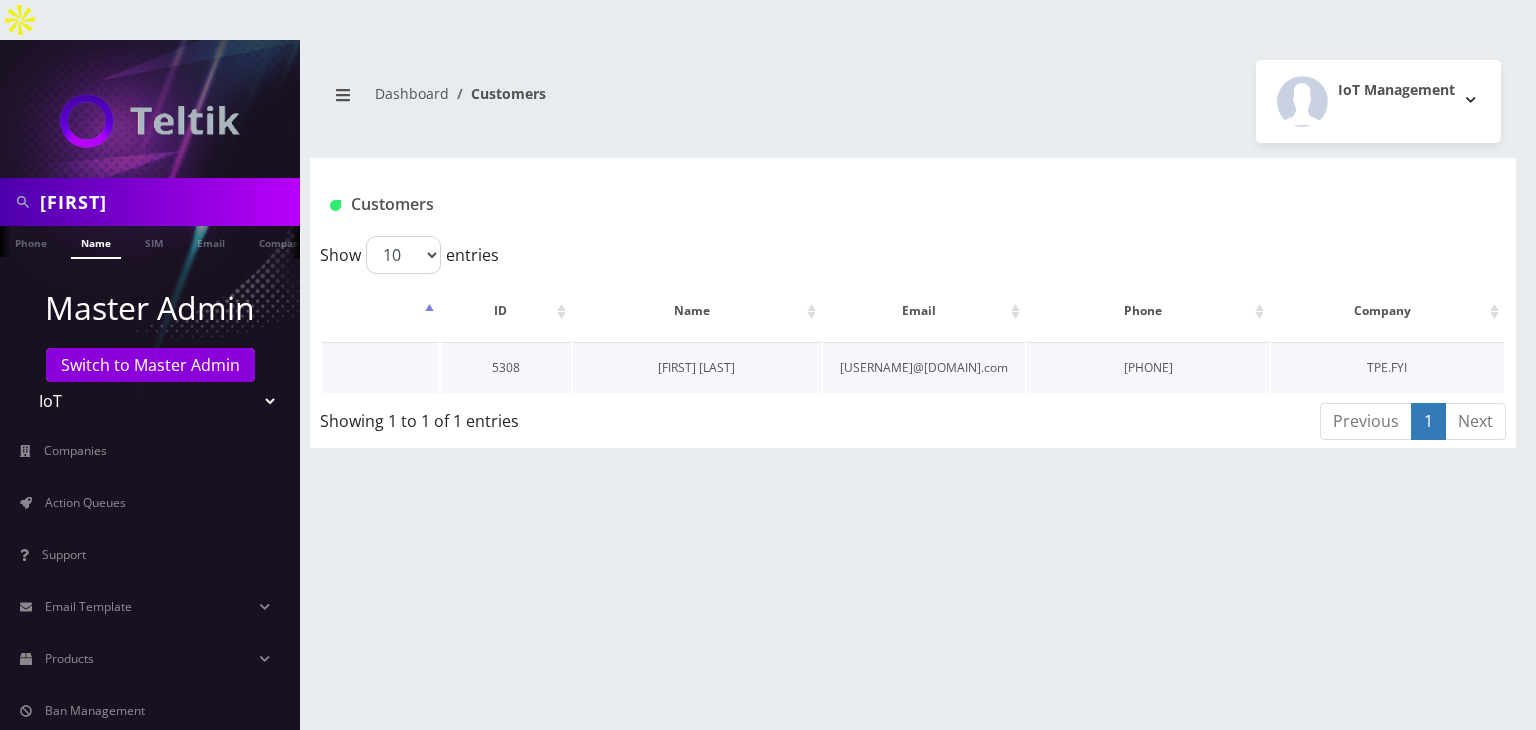 click on "[FIRST] [LAST]" at bounding box center (696, 367) 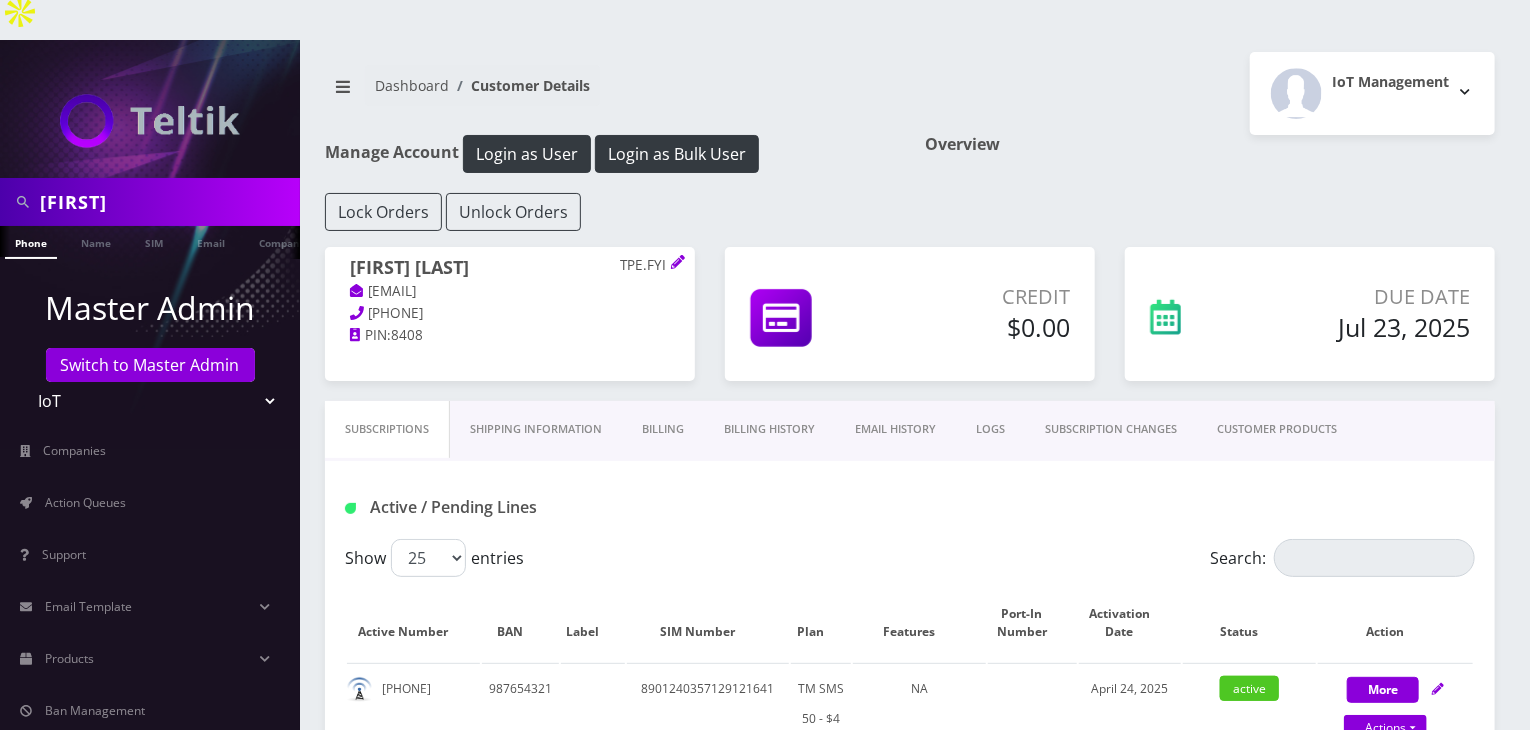 scroll, scrollTop: 0, scrollLeft: 0, axis: both 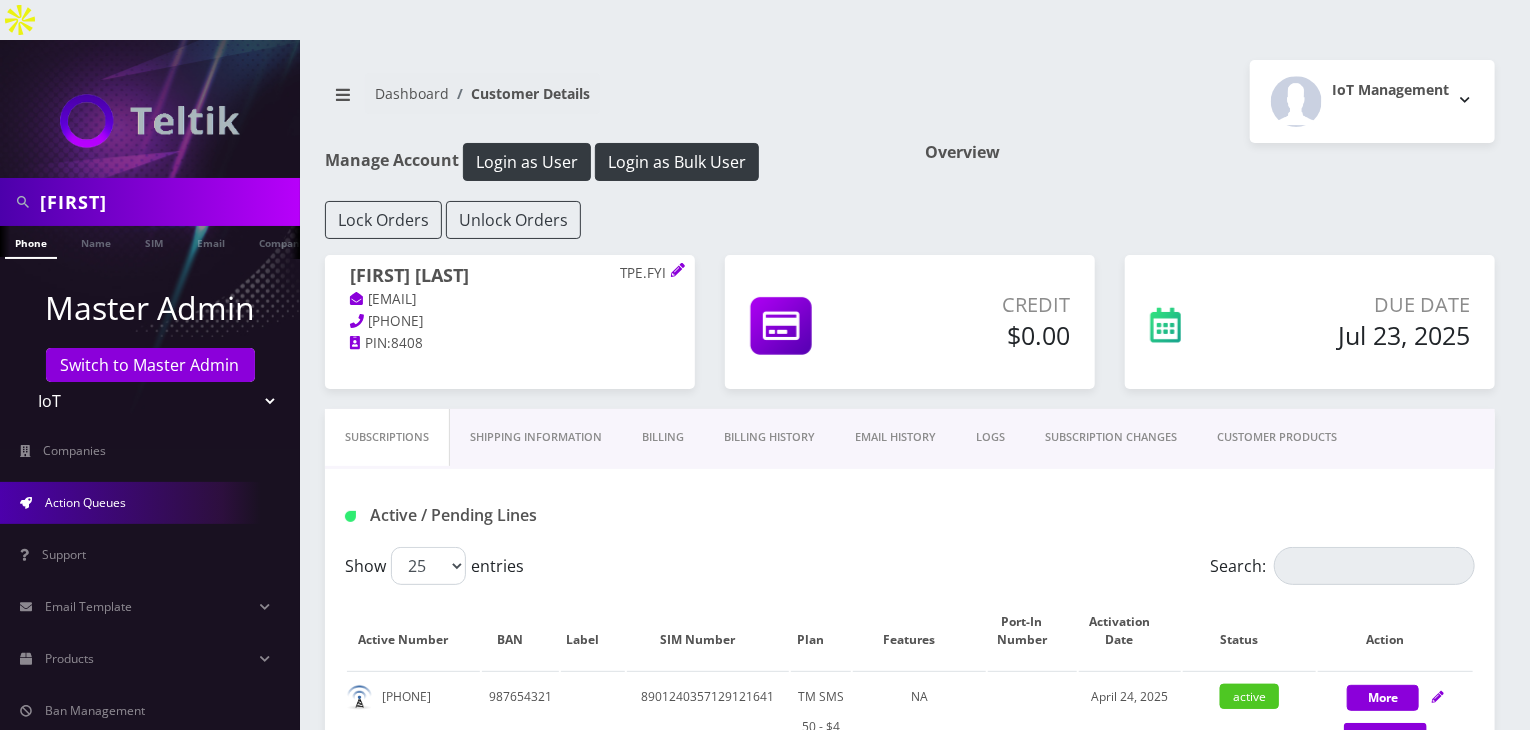 click on "Action Queues" at bounding box center [150, 503] 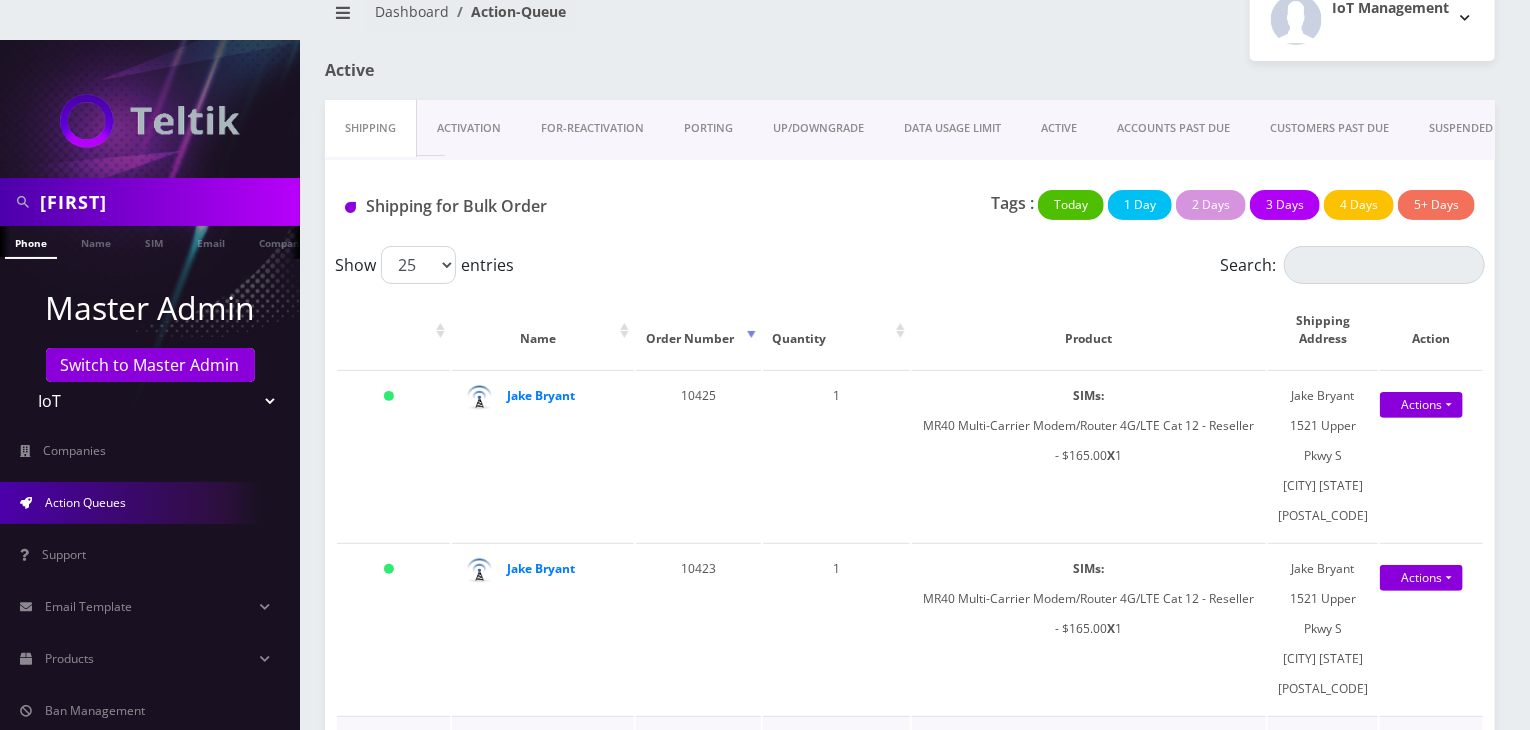 scroll, scrollTop: 0, scrollLeft: 0, axis: both 